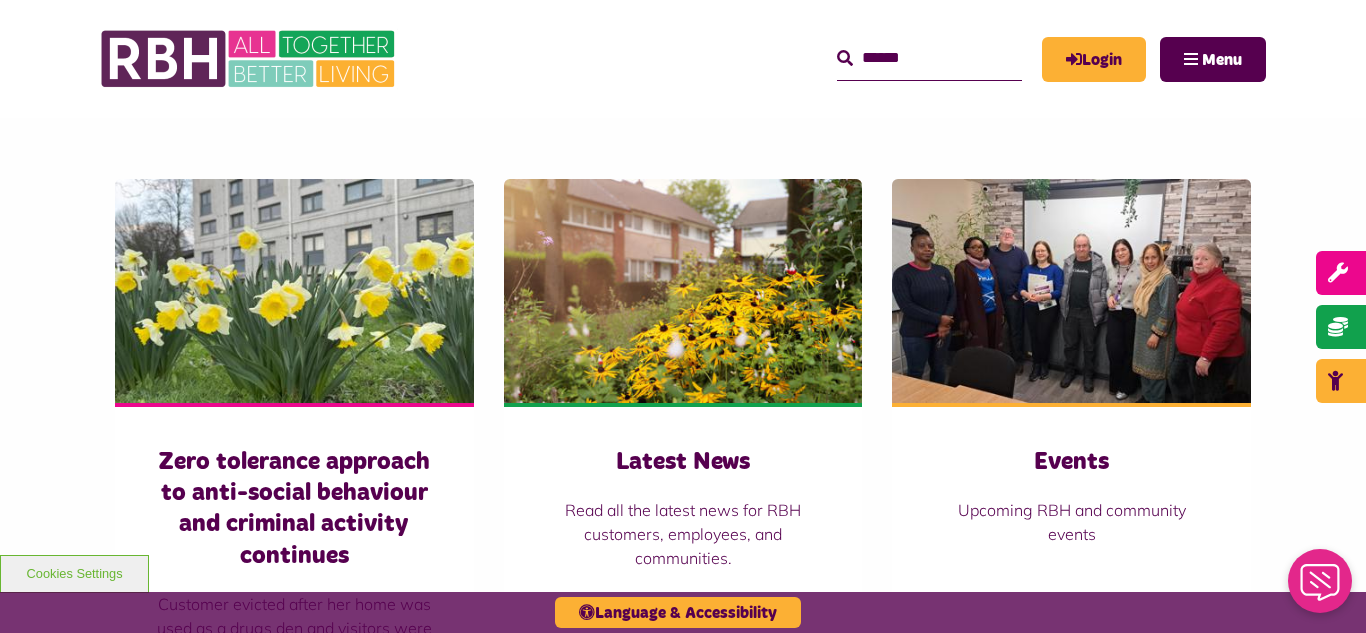 scroll, scrollTop: 1320, scrollLeft: 0, axis: vertical 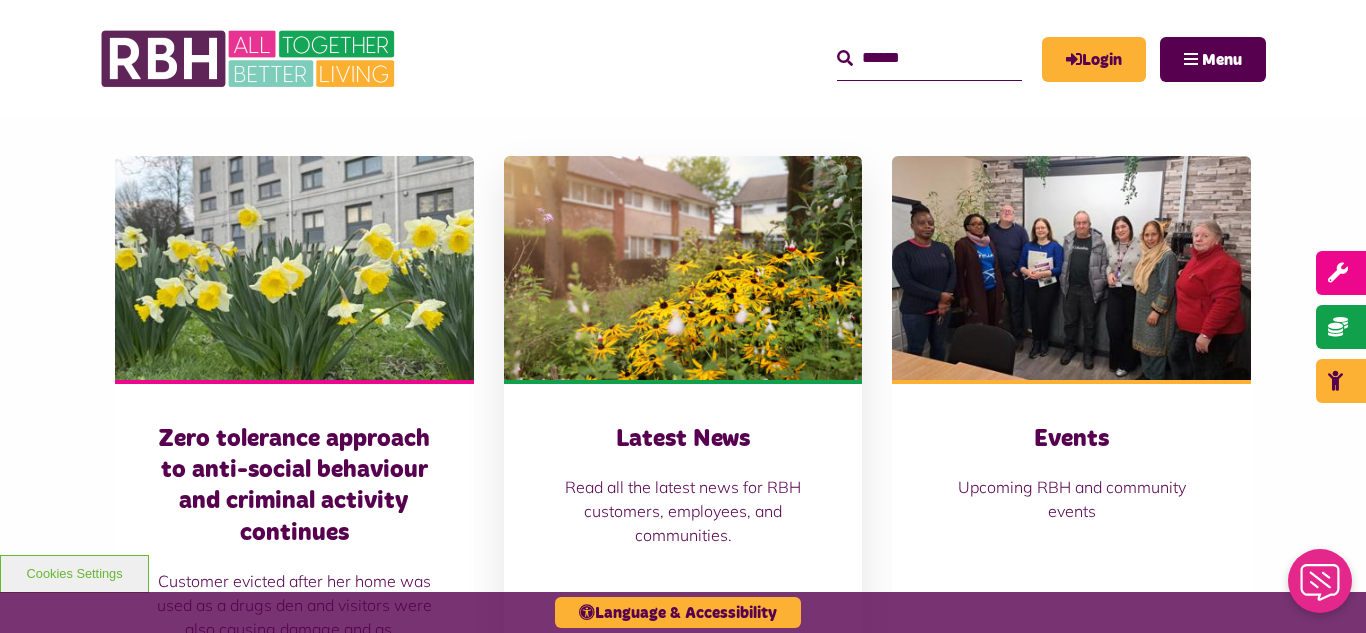 click at bounding box center [683, 268] 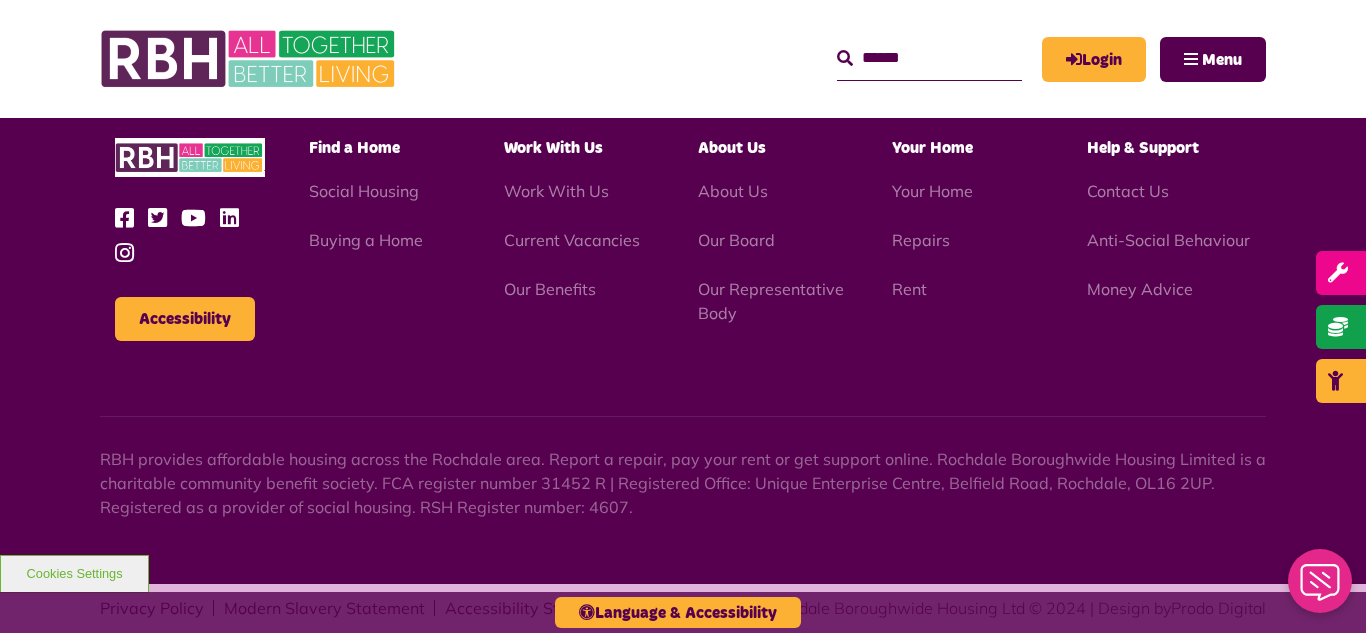 scroll, scrollTop: 2177, scrollLeft: 0, axis: vertical 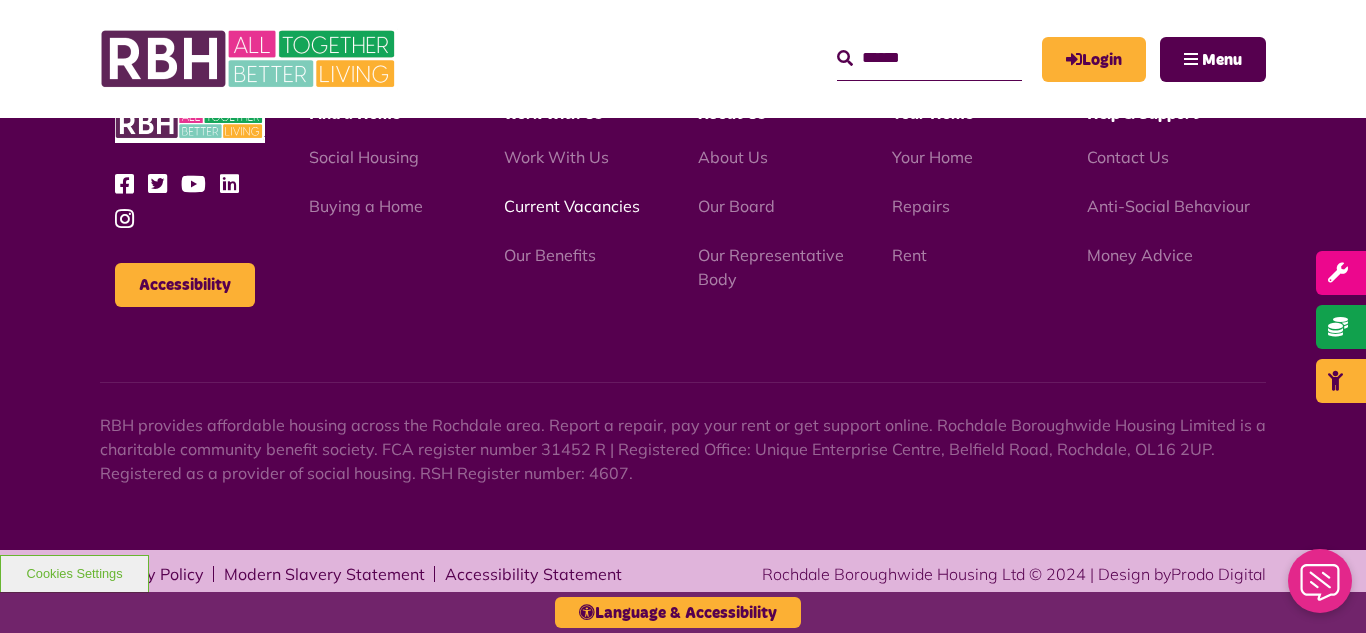 click on "Current Vacancies" at bounding box center (572, 206) 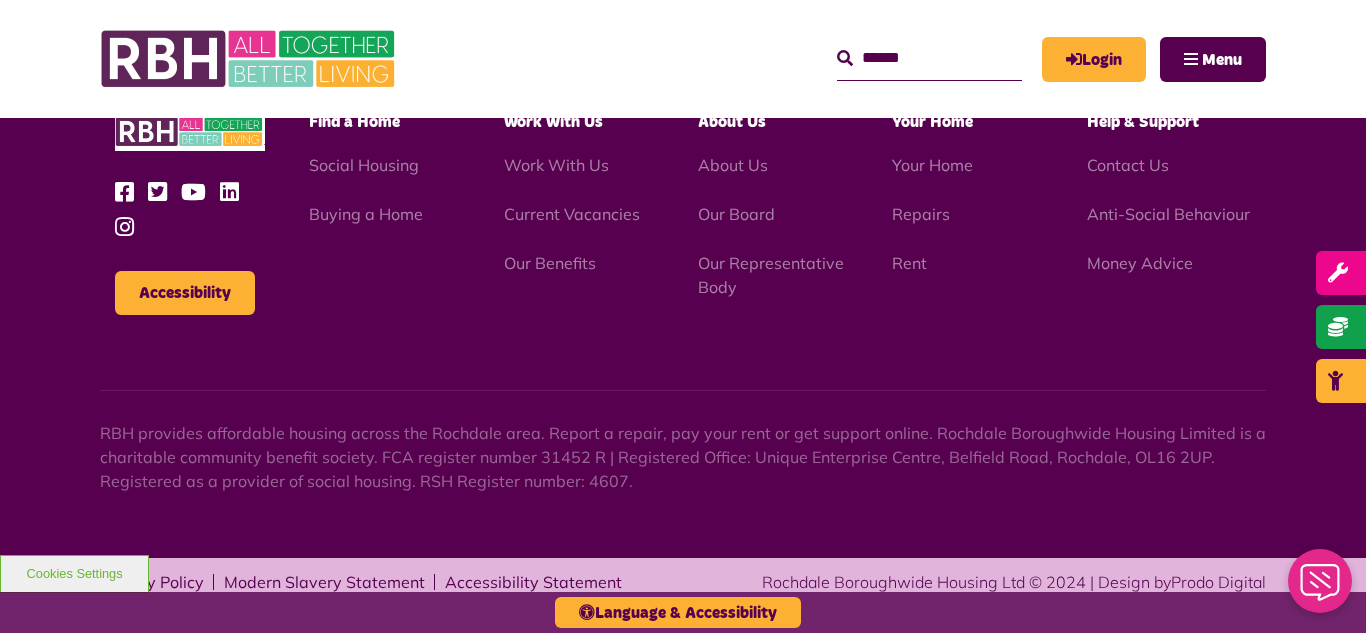 scroll, scrollTop: 2886, scrollLeft: 0, axis: vertical 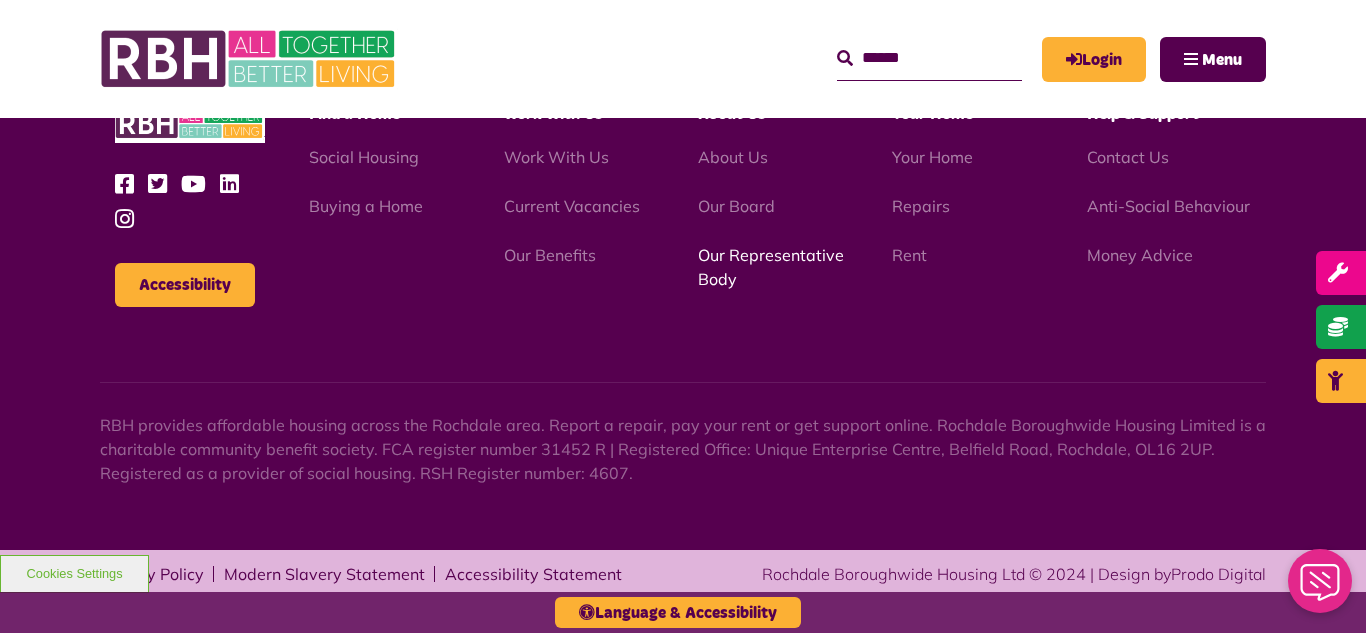 click on "Our Representative Body" at bounding box center (771, 267) 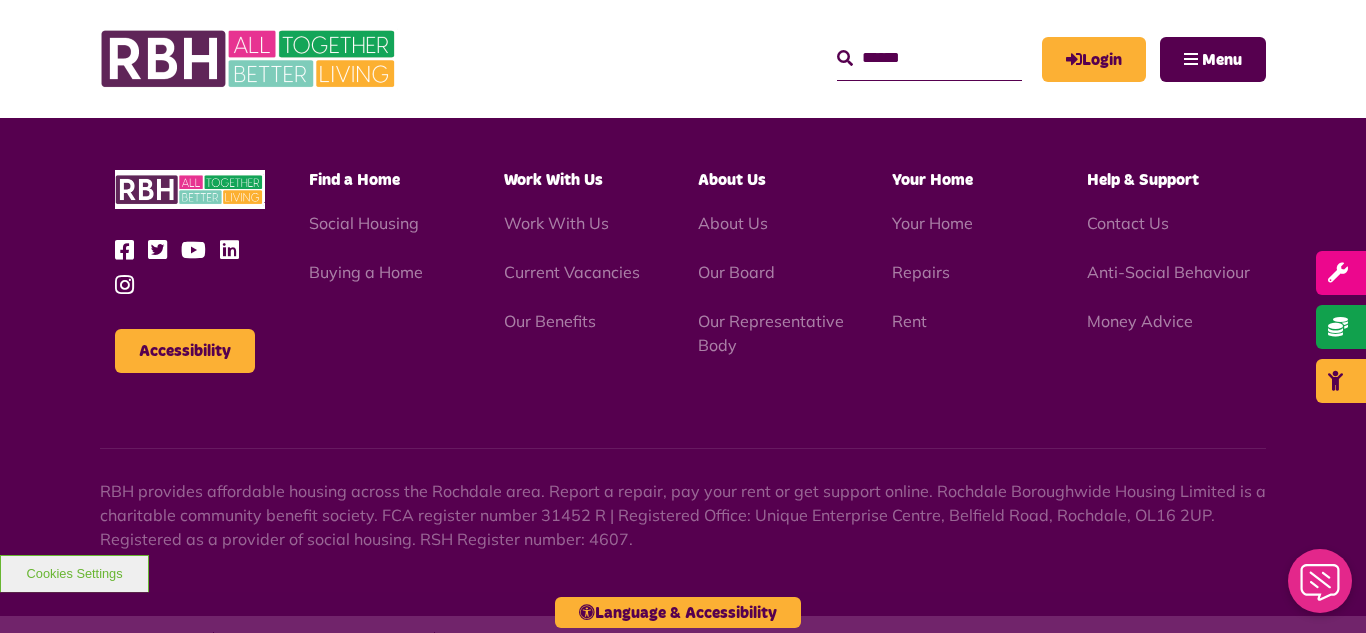 scroll, scrollTop: 5806, scrollLeft: 0, axis: vertical 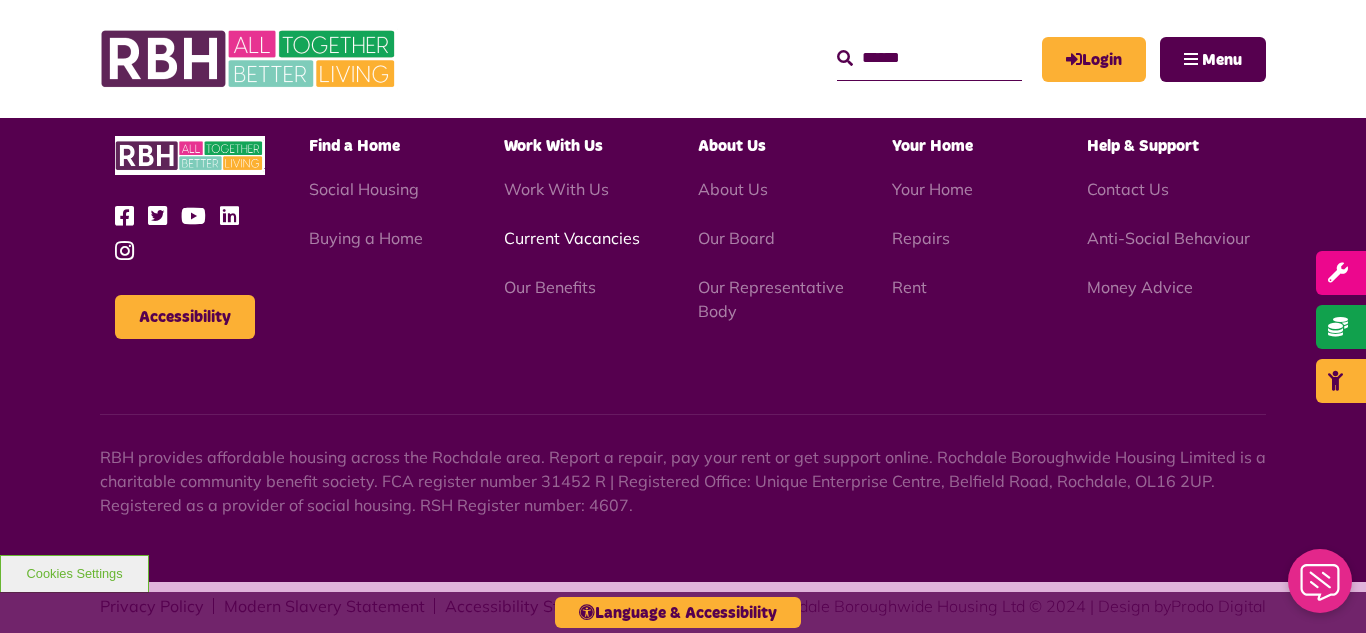 click on "Current Vacancies" at bounding box center (572, 238) 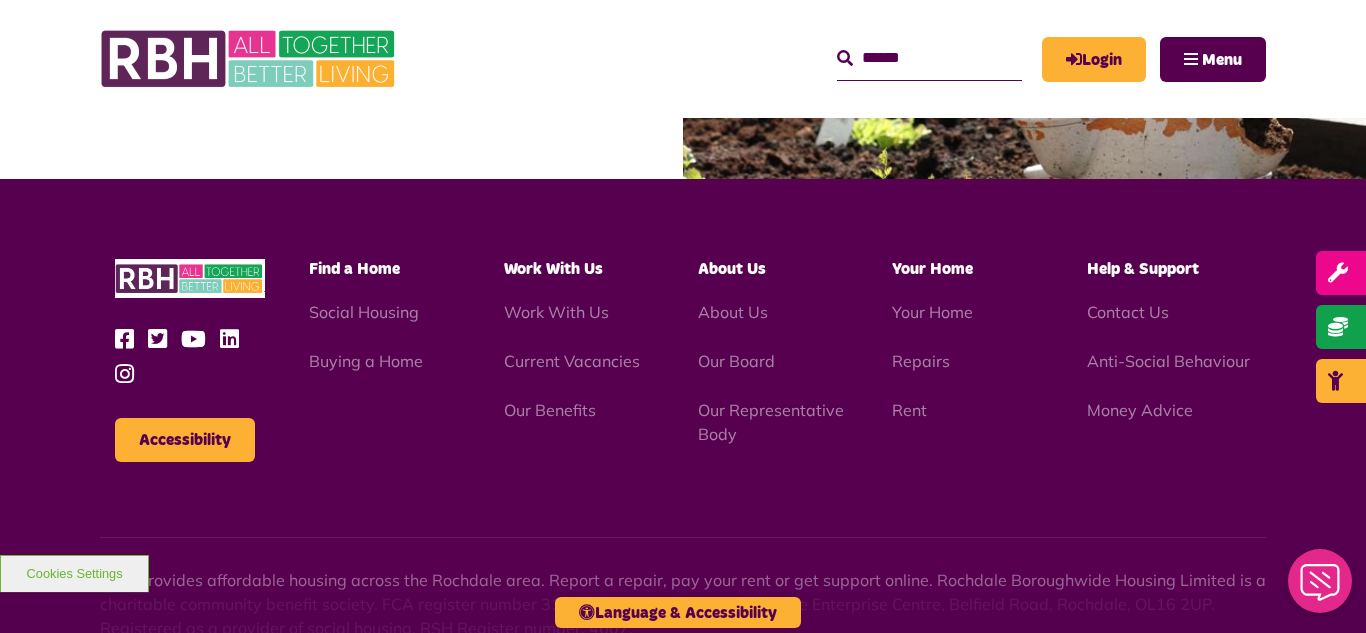 scroll, scrollTop: 2886, scrollLeft: 0, axis: vertical 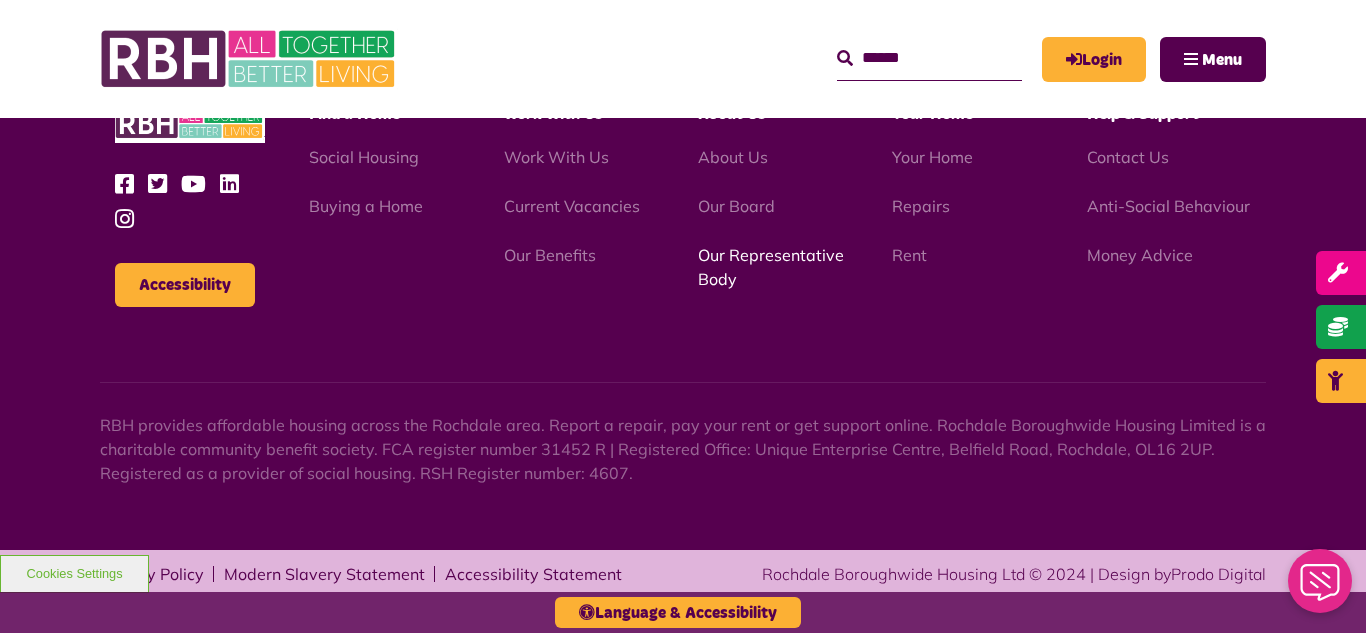 click on "Our Representative Body" at bounding box center [771, 267] 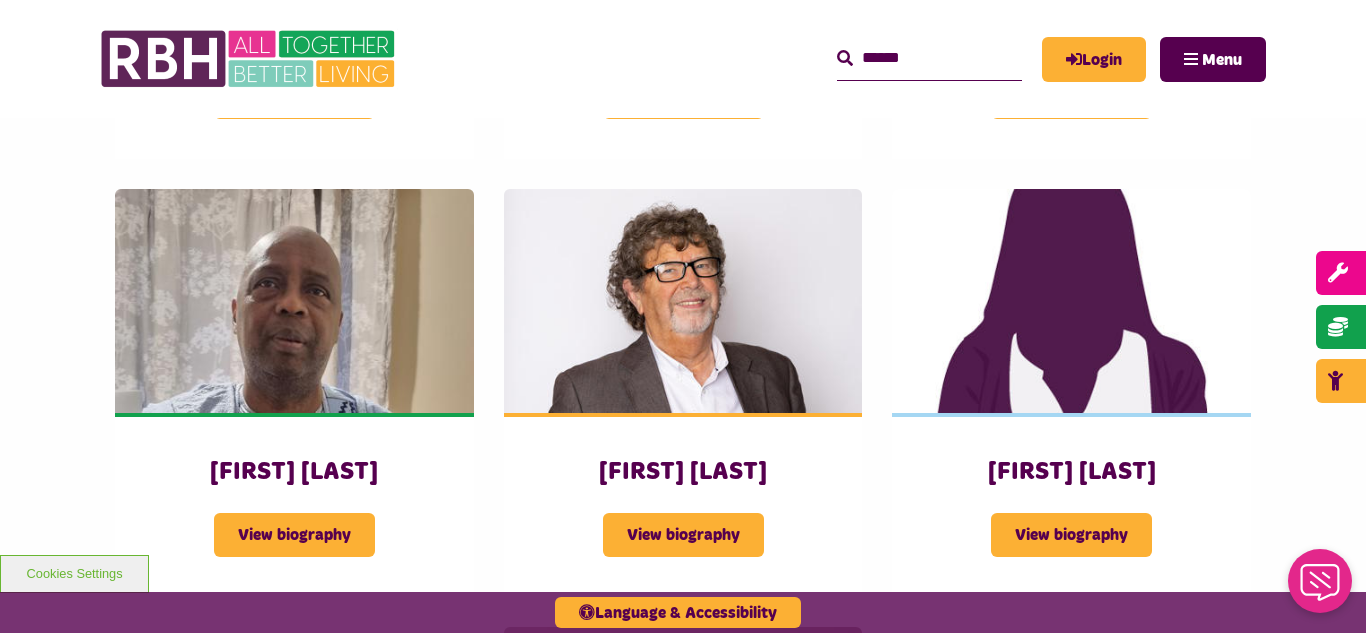 scroll, scrollTop: 2320, scrollLeft: 0, axis: vertical 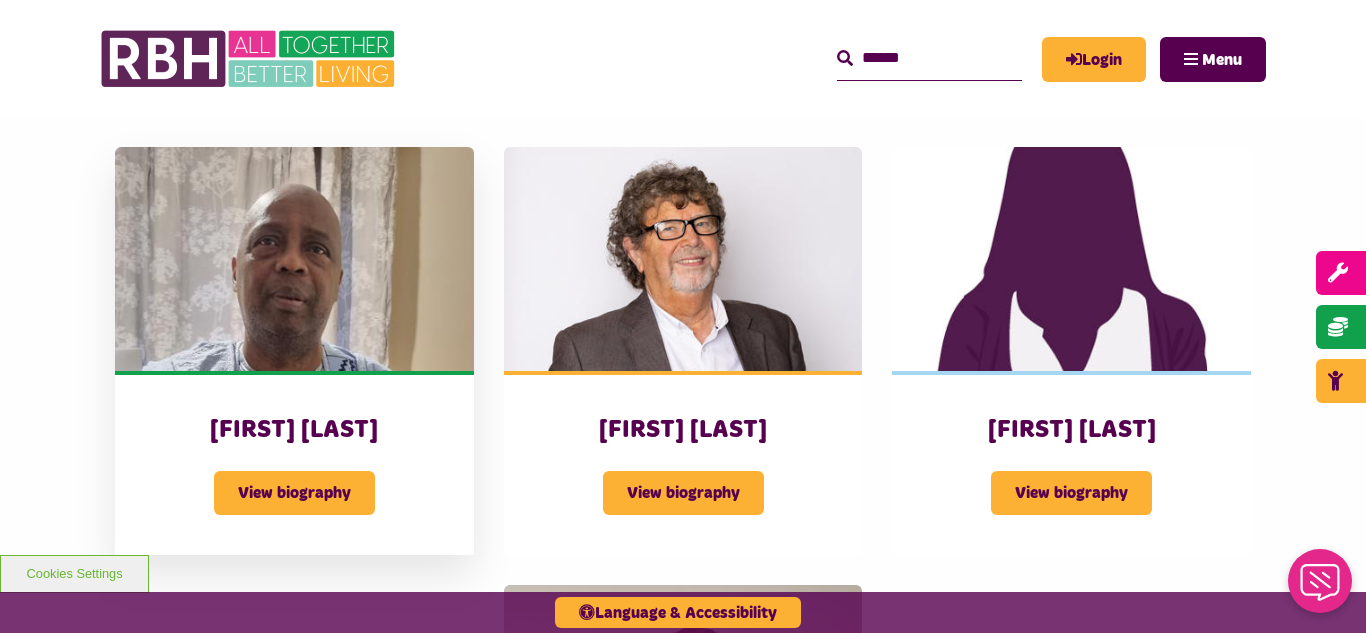 click at bounding box center (294, 259) 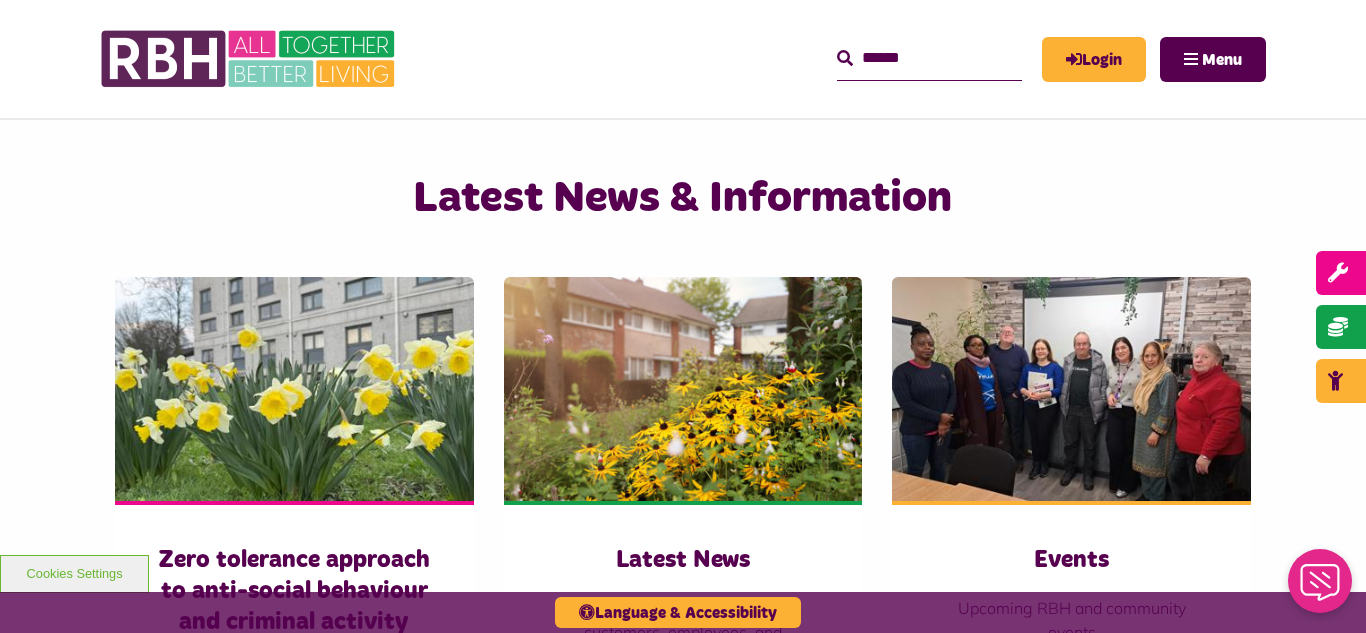 scroll, scrollTop: 1360, scrollLeft: 0, axis: vertical 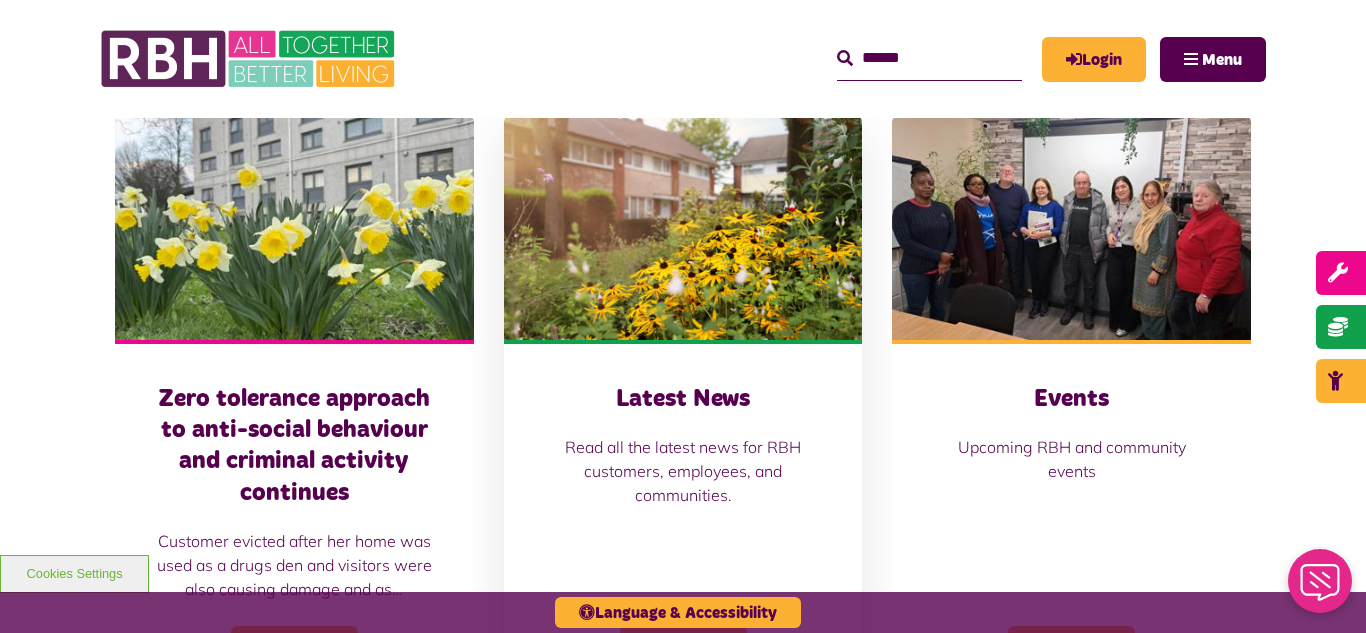 click at bounding box center [683, 228] 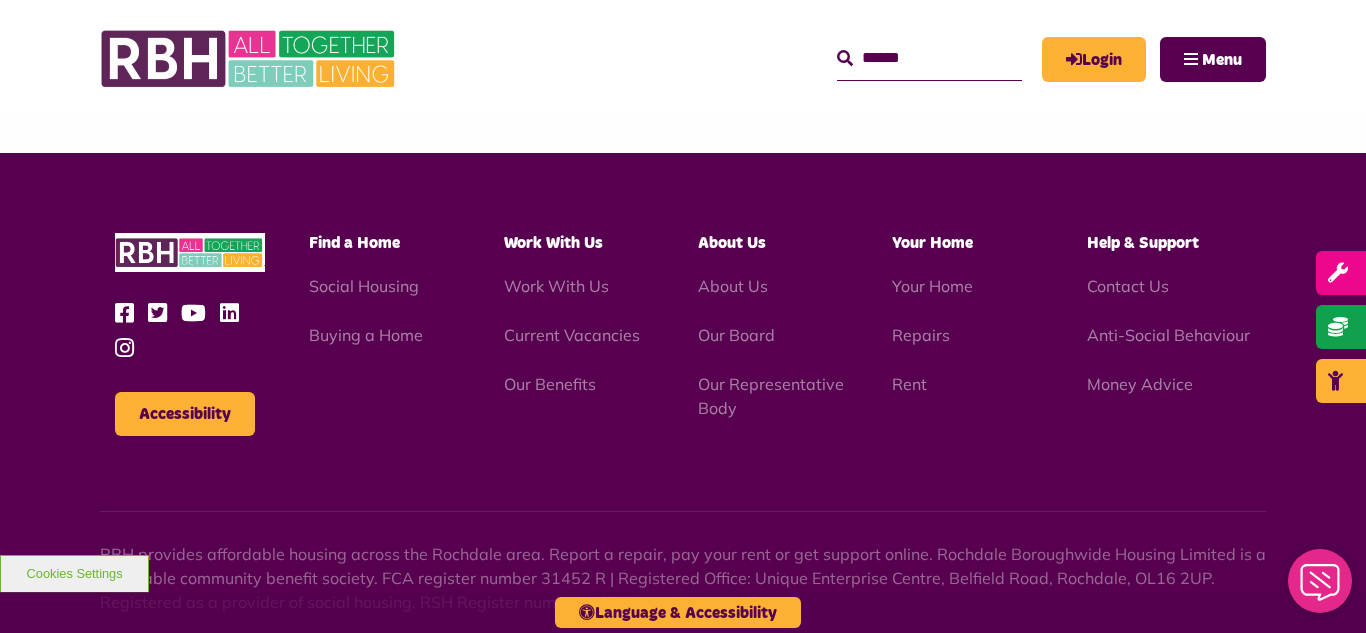 scroll, scrollTop: 2177, scrollLeft: 0, axis: vertical 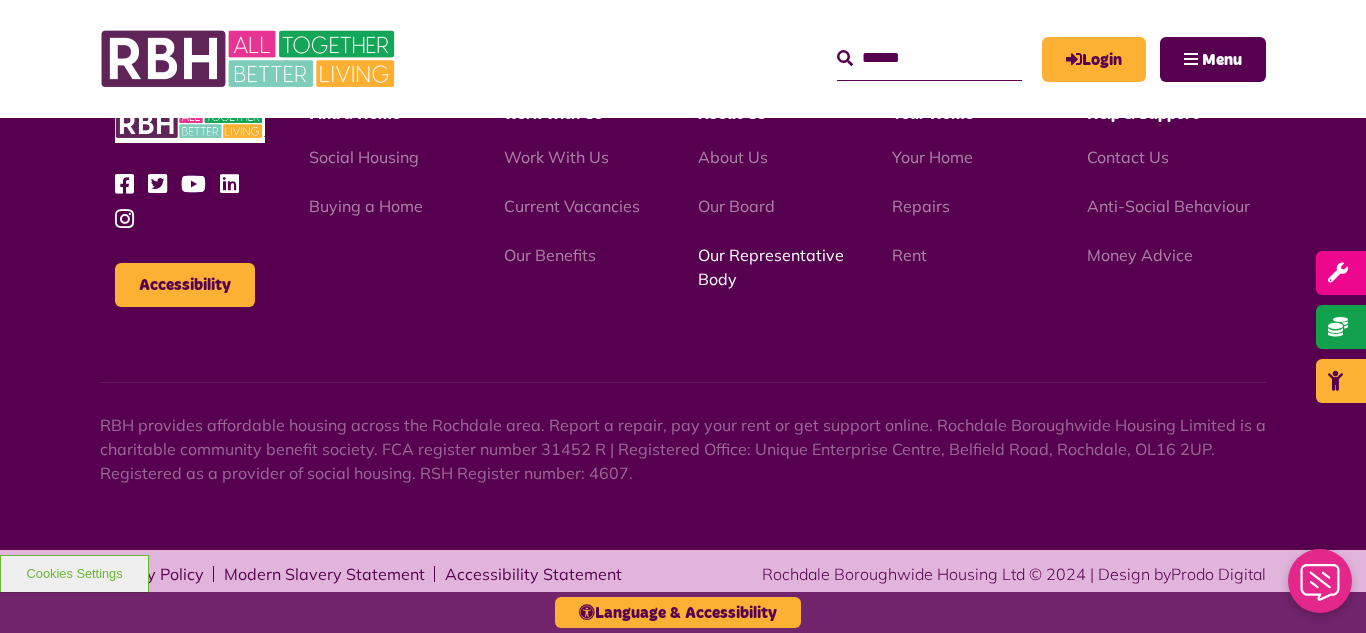 click on "Our Representative Body" at bounding box center (771, 267) 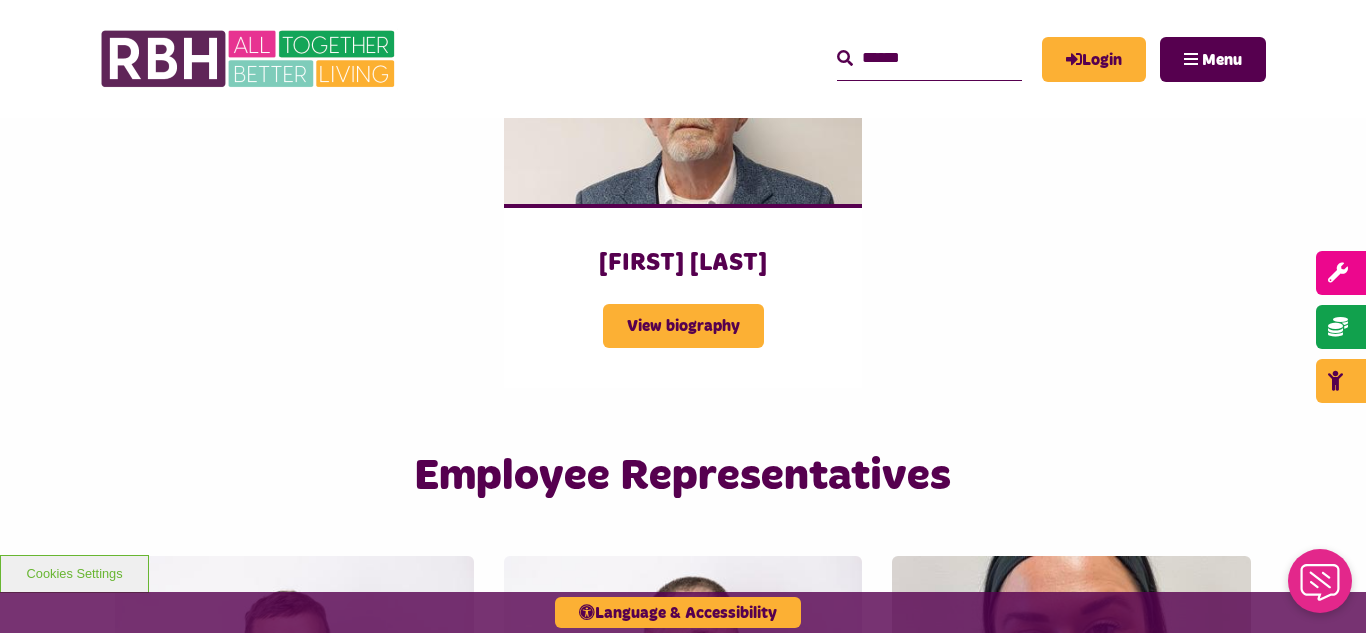 scroll, scrollTop: 2880, scrollLeft: 0, axis: vertical 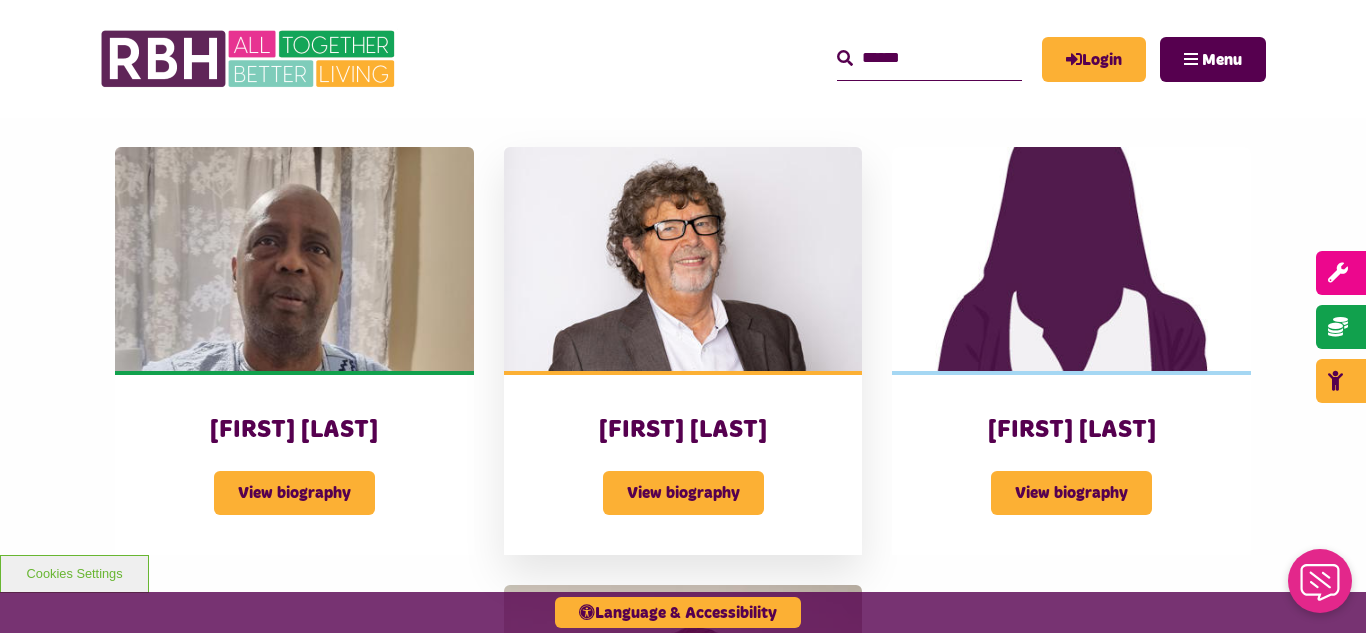 click at bounding box center (683, 259) 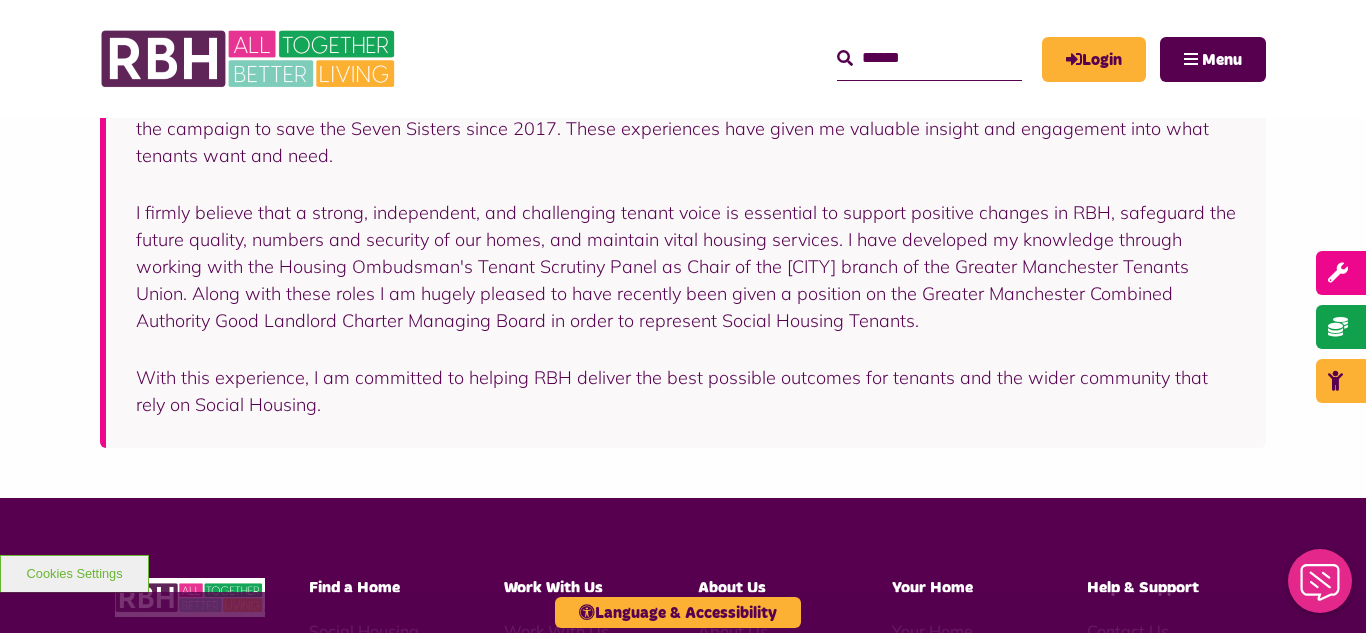 scroll, scrollTop: 480, scrollLeft: 0, axis: vertical 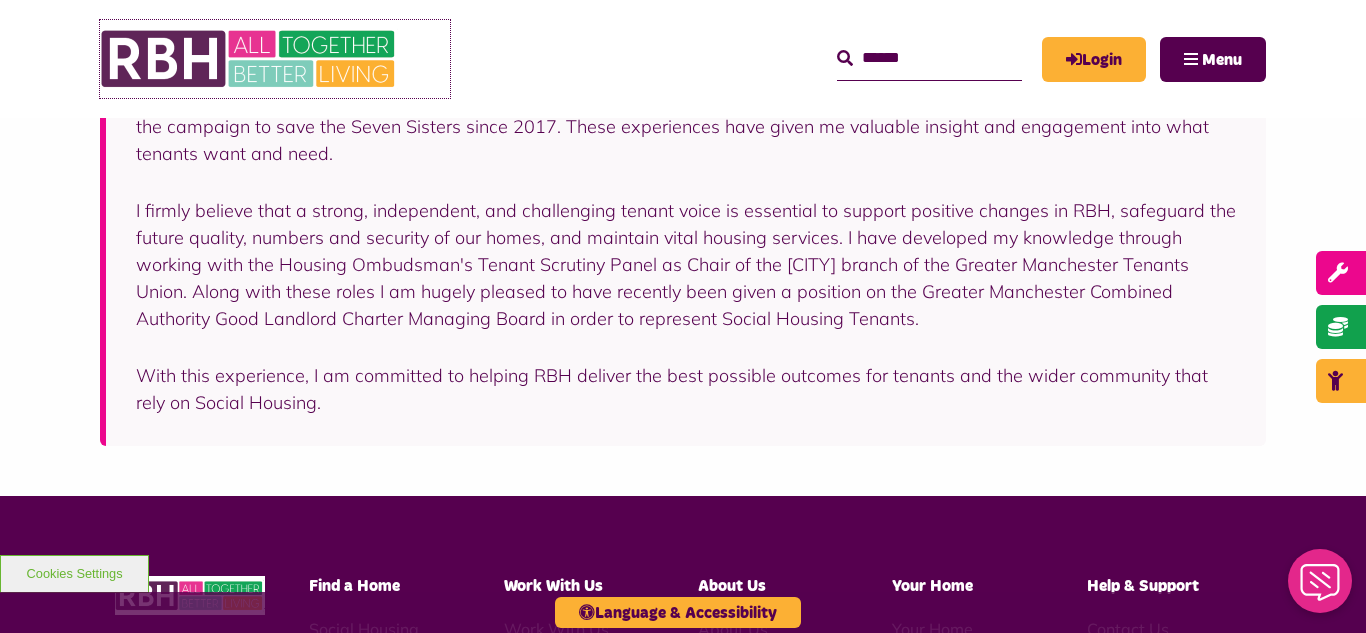 click at bounding box center [250, 59] 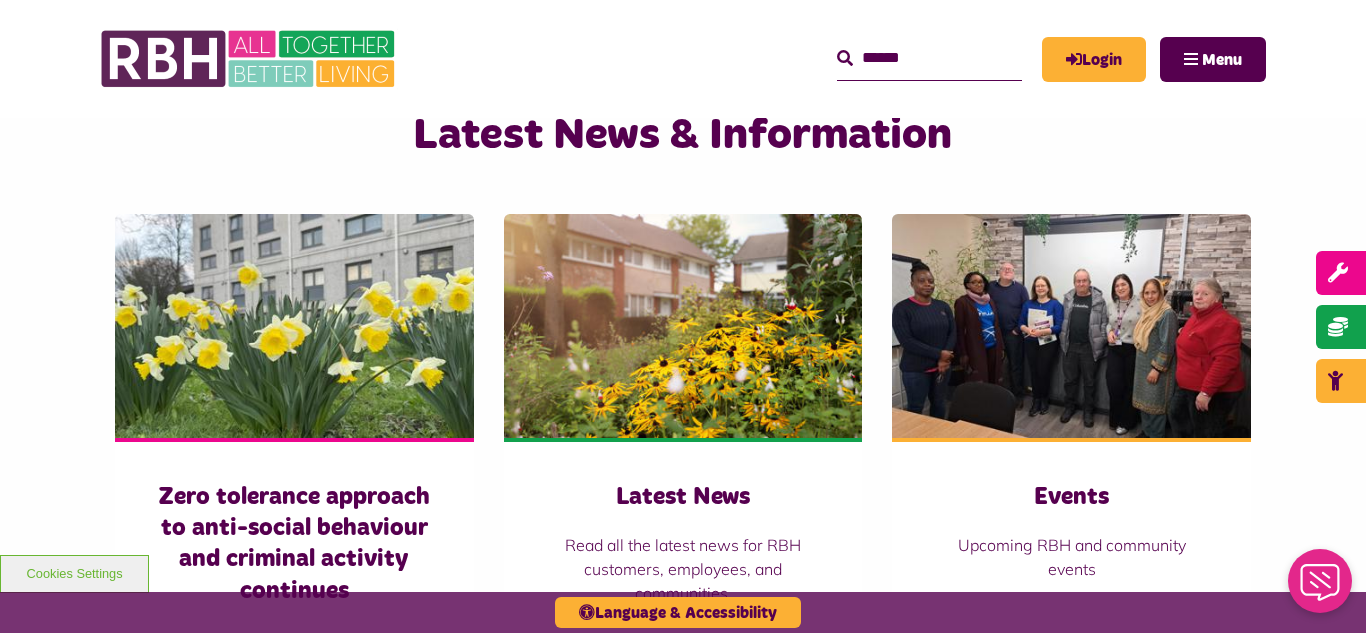 scroll, scrollTop: 1400, scrollLeft: 0, axis: vertical 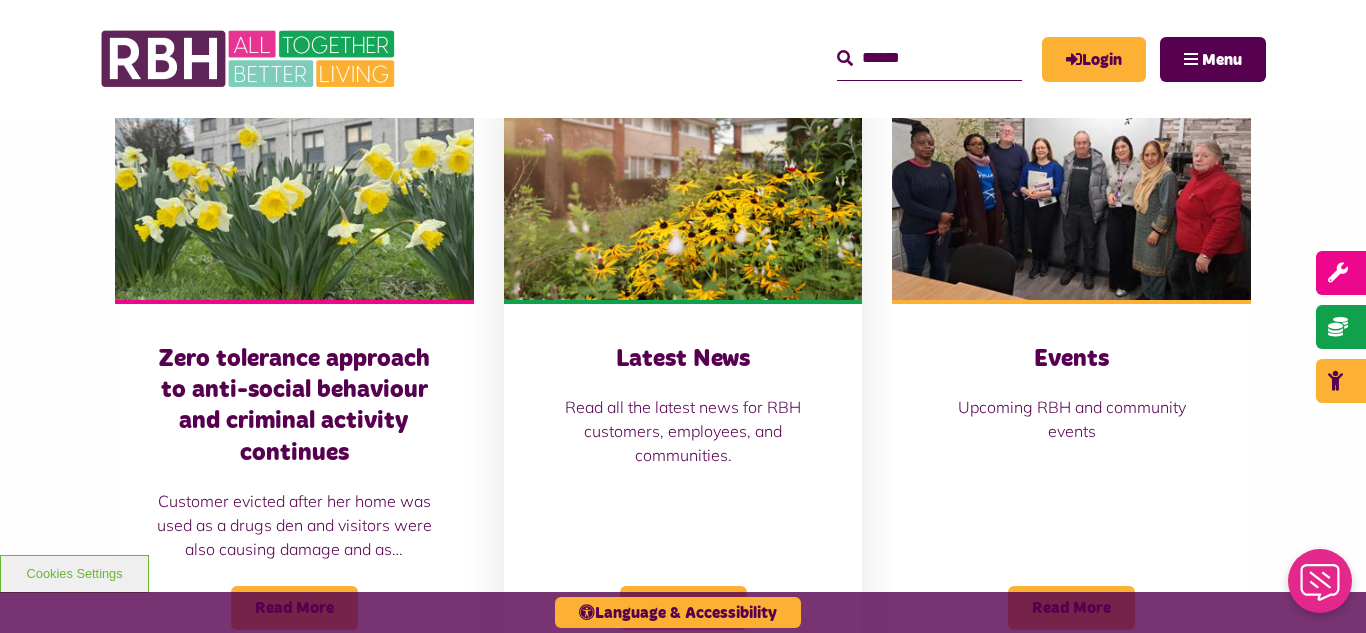 click at bounding box center [683, 188] 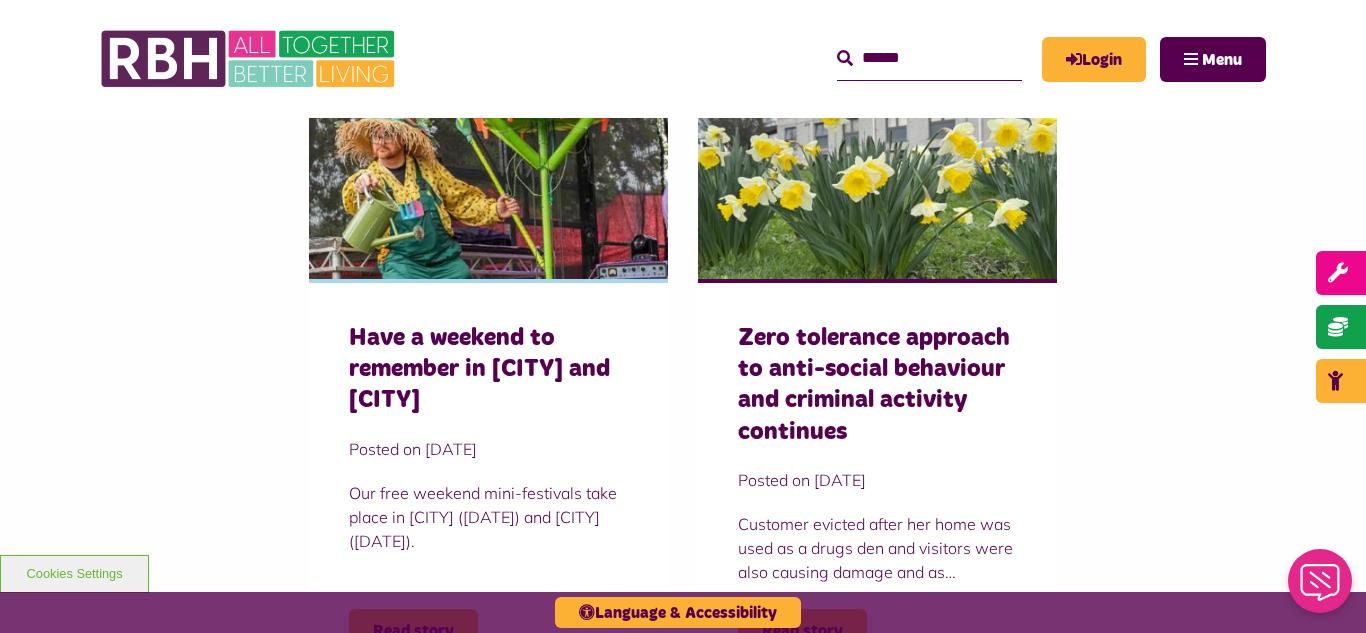 scroll, scrollTop: 1440, scrollLeft: 0, axis: vertical 